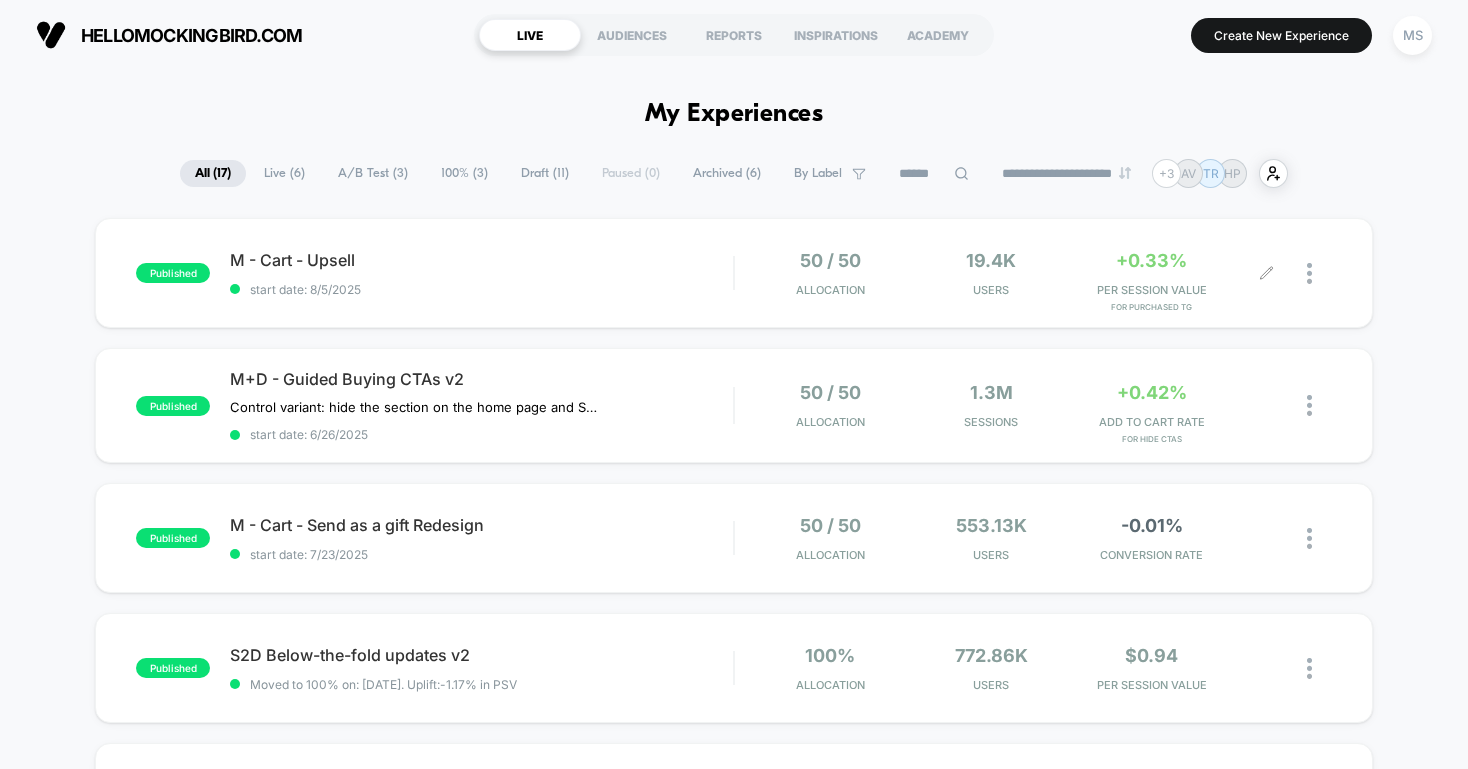 scroll, scrollTop: 0, scrollLeft: 0, axis: both 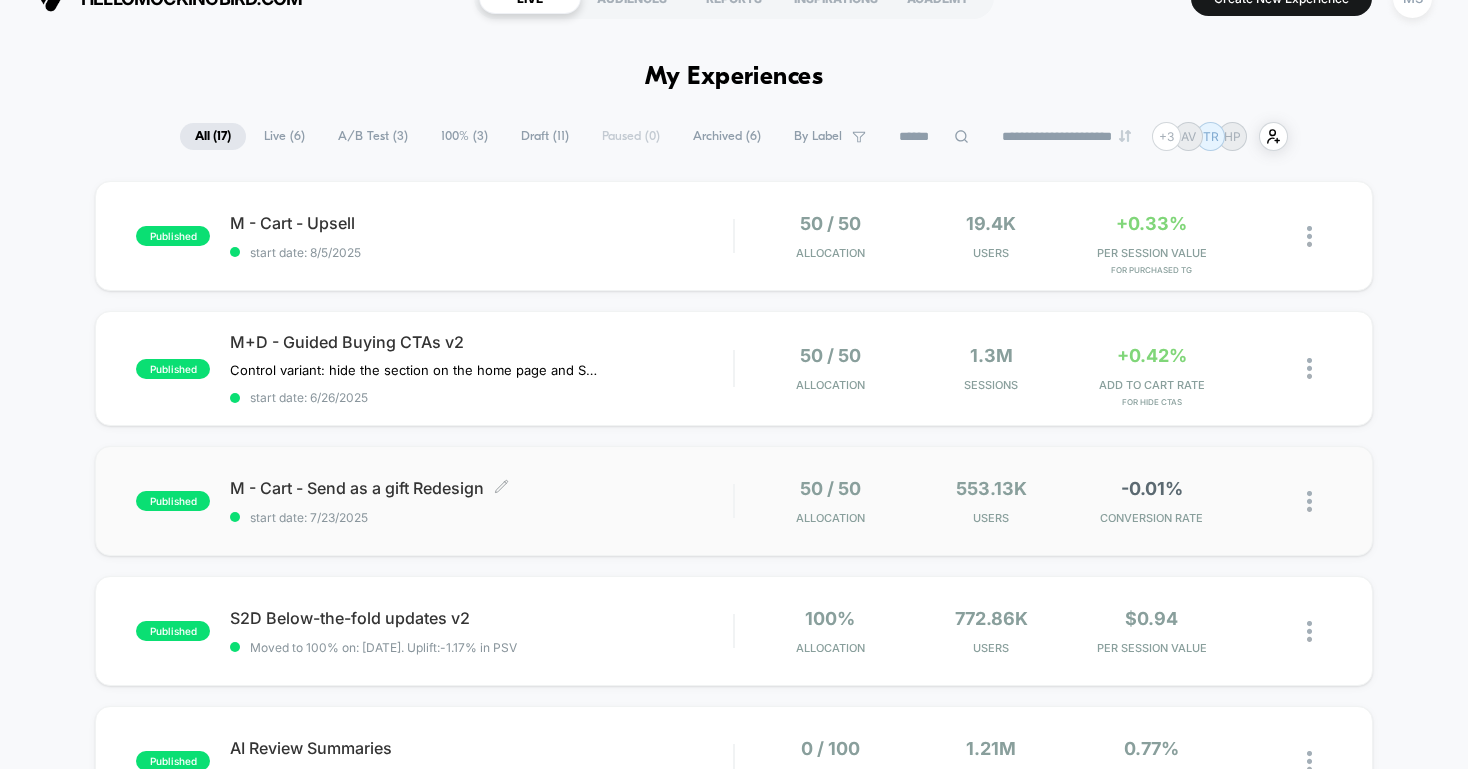 click on "M - Cart - Send as a gift Redesign Click to edit experience details" at bounding box center [481, 488] 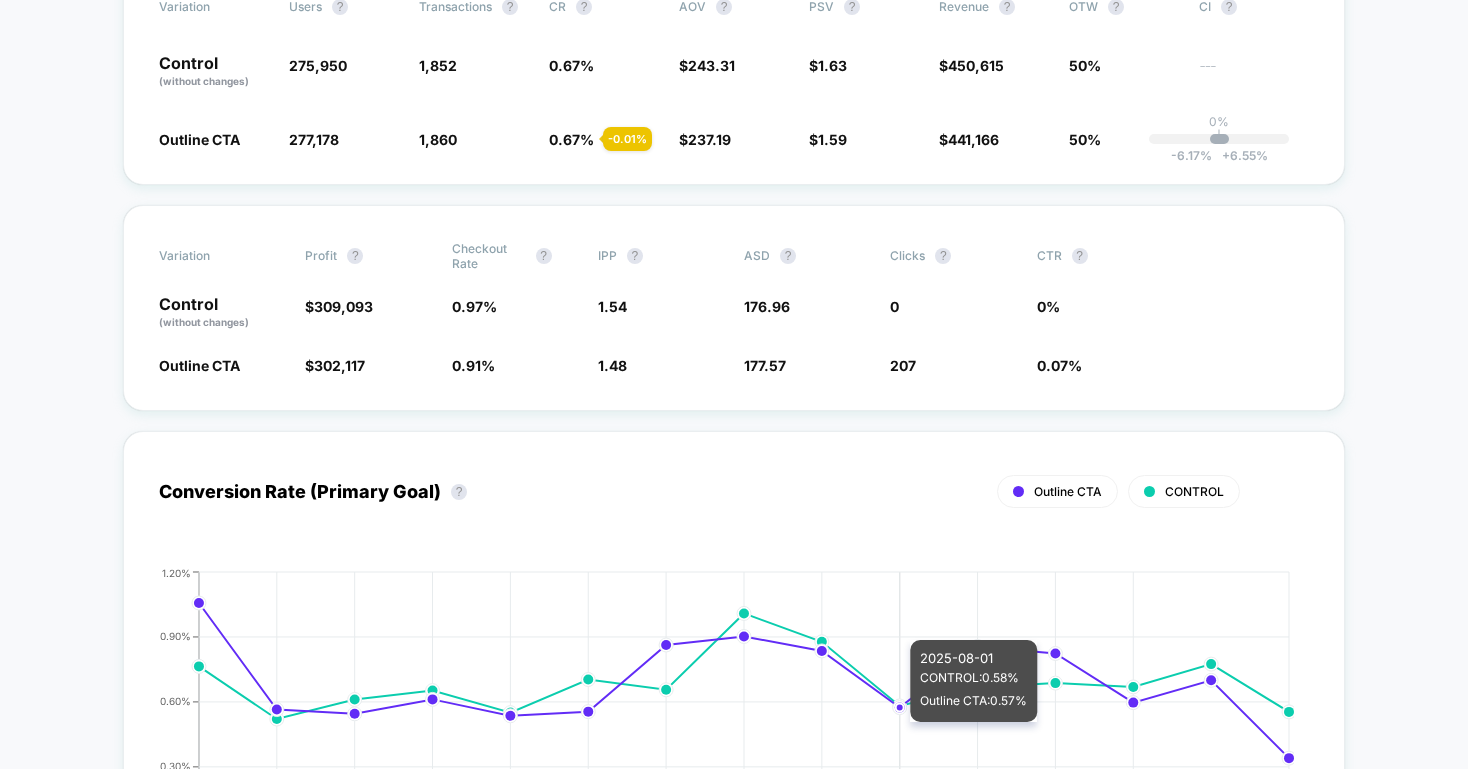 scroll, scrollTop: 365, scrollLeft: 0, axis: vertical 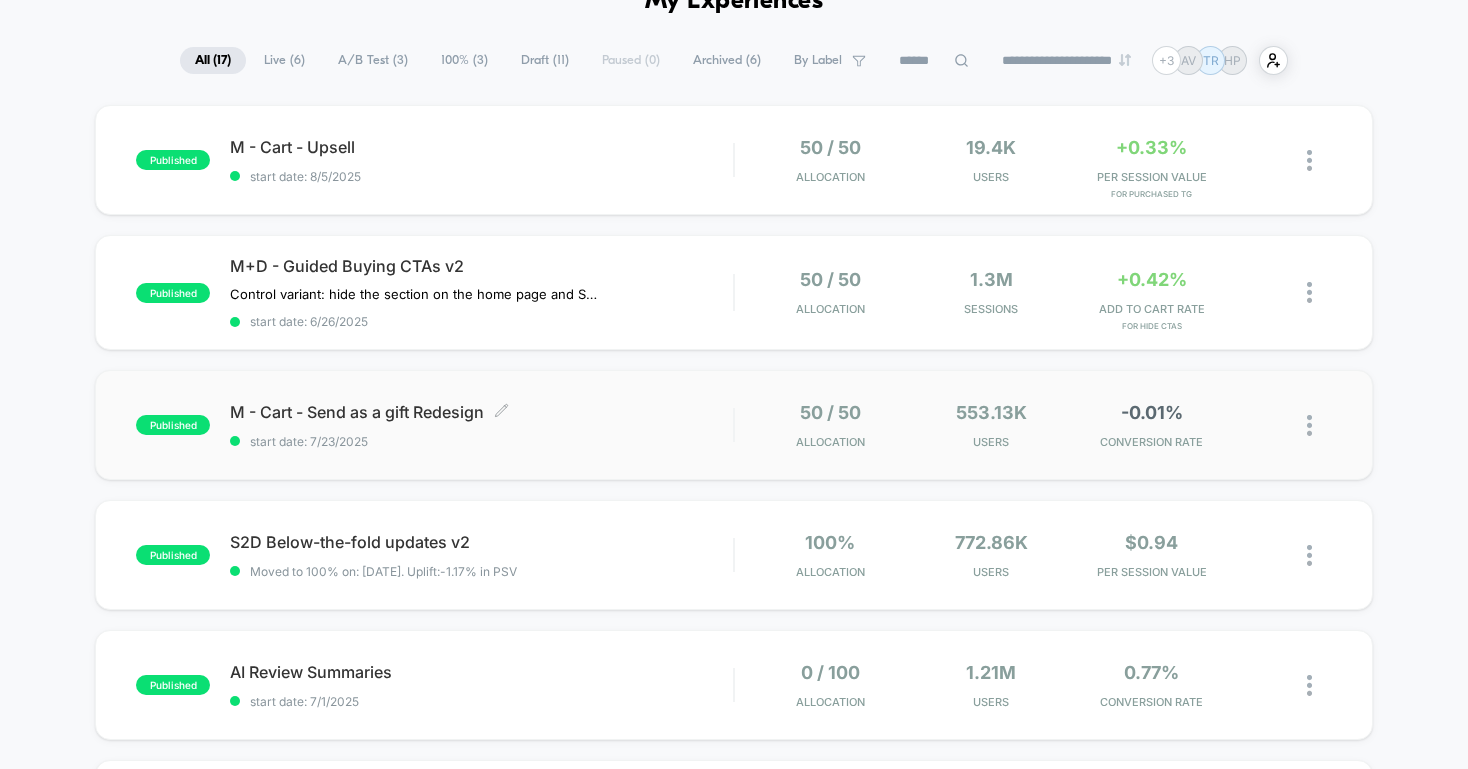click on "M - Cart - Send as a gift Redesign Click to edit experience details Click to edit experience details start date: [DATE]" at bounding box center (481, 425) 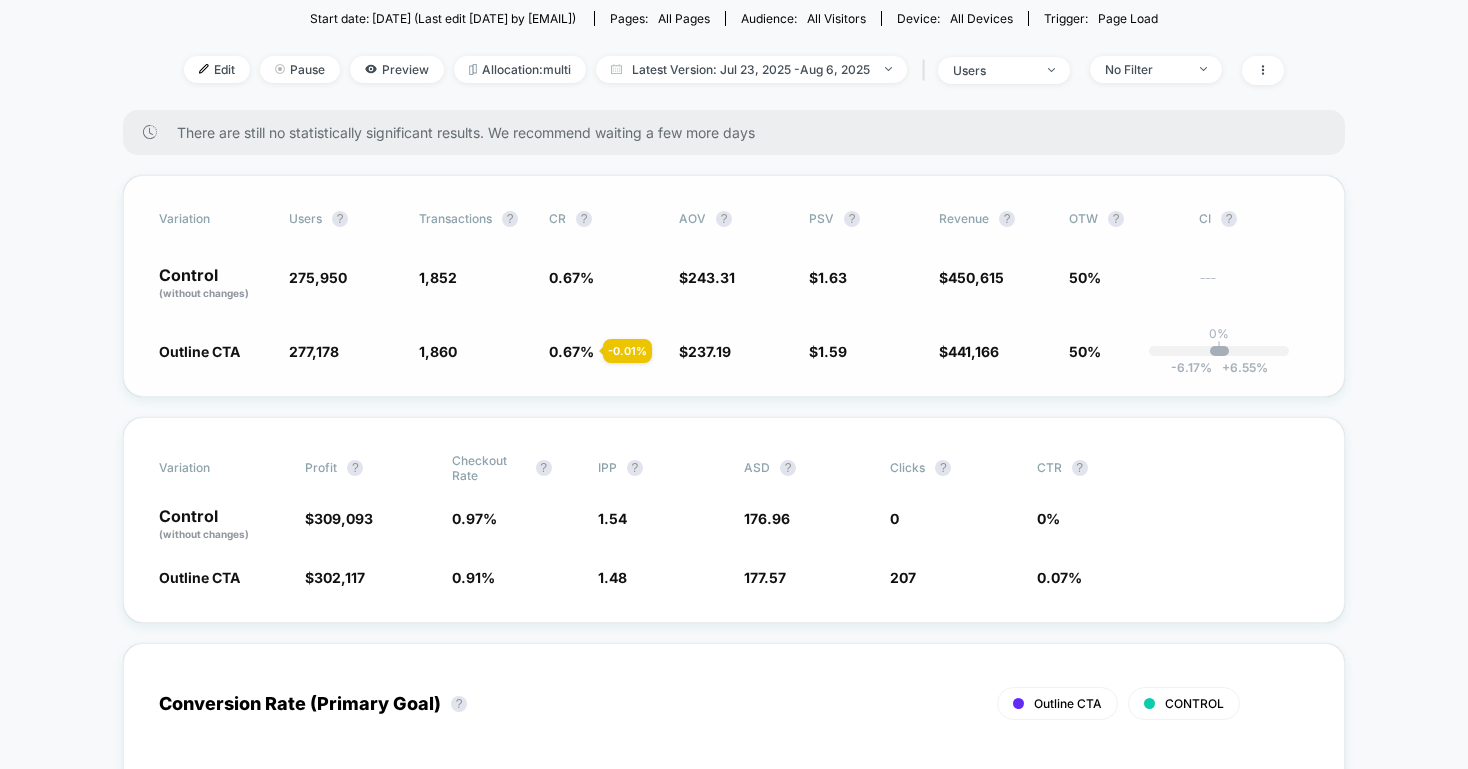 scroll, scrollTop: 237, scrollLeft: 0, axis: vertical 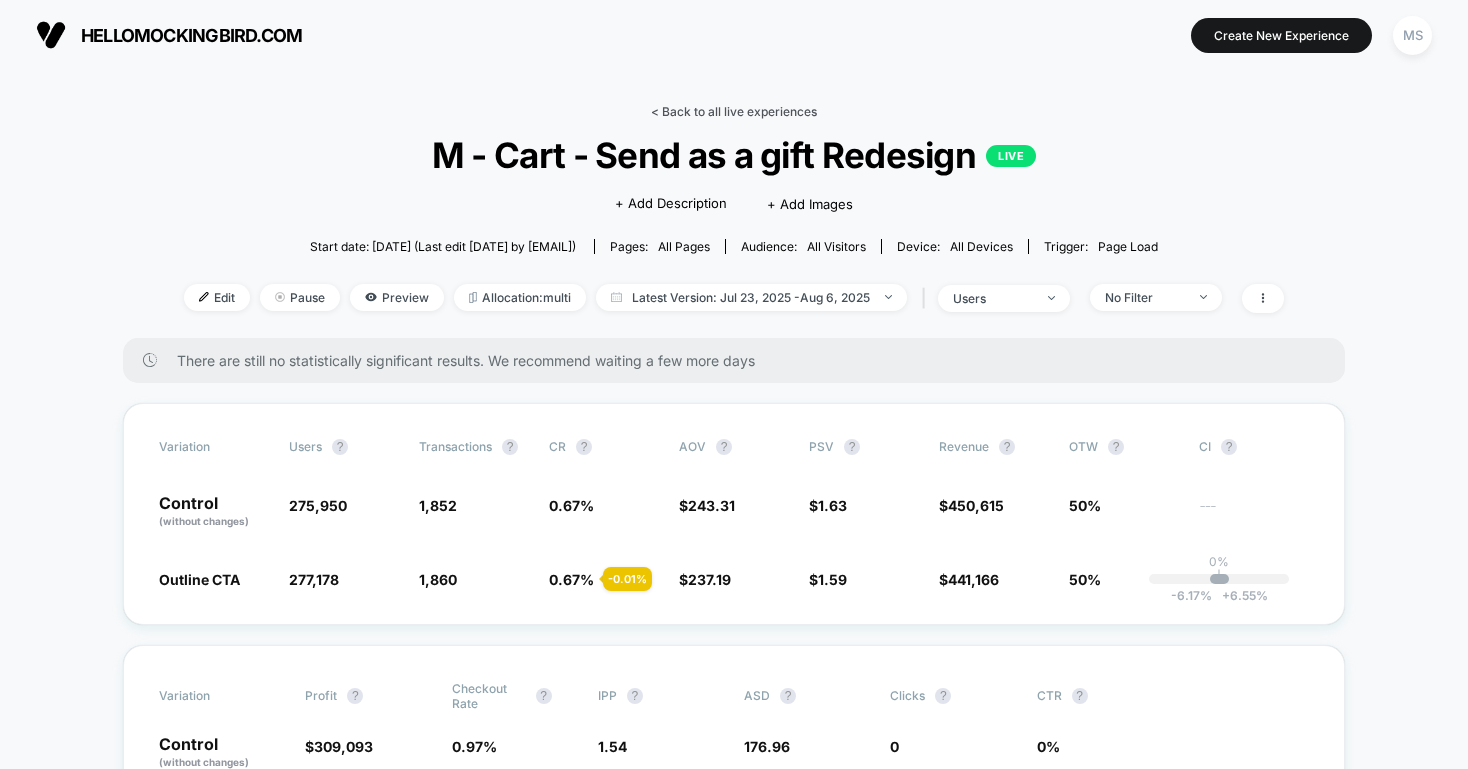 click on "< Back to all live experiences" at bounding box center [734, 111] 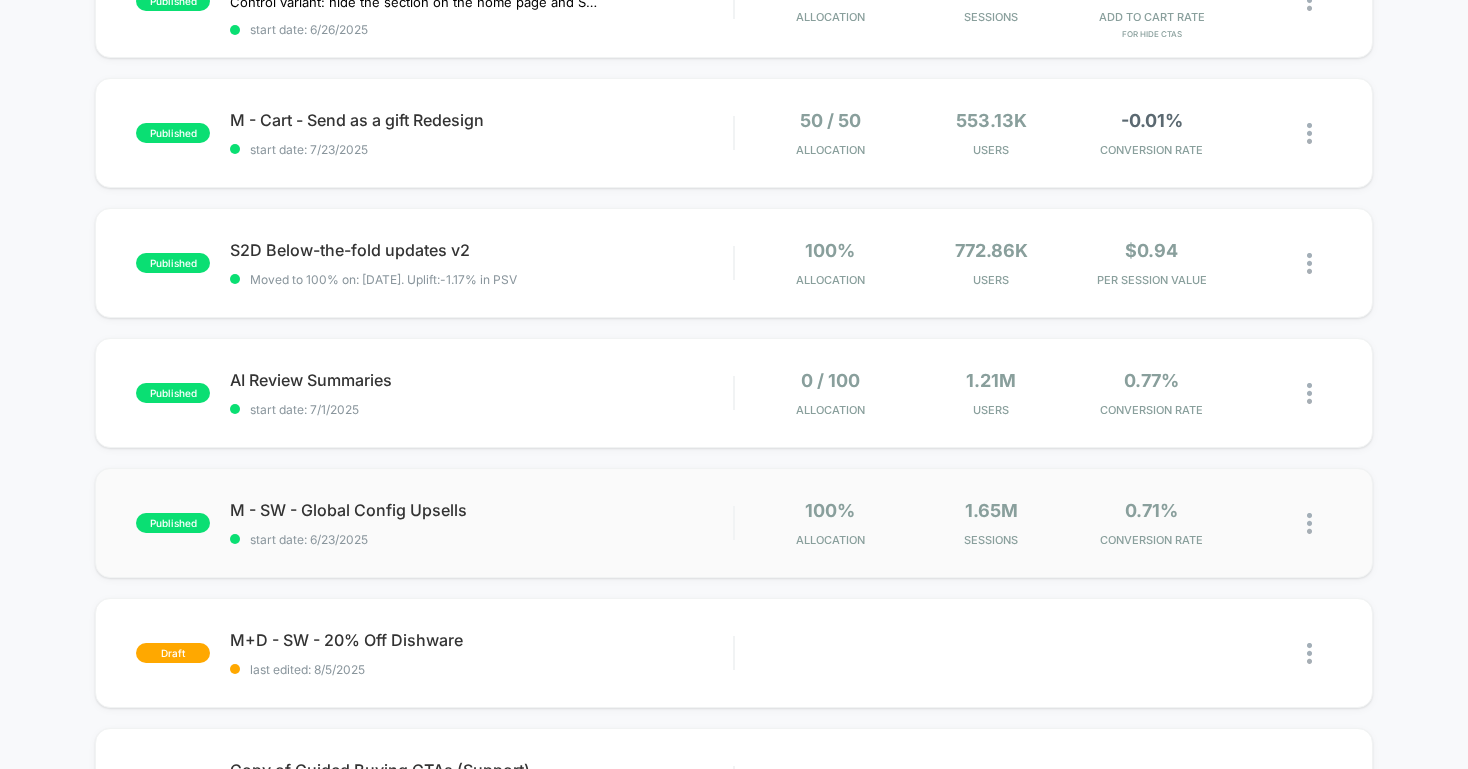 scroll, scrollTop: 404, scrollLeft: 0, axis: vertical 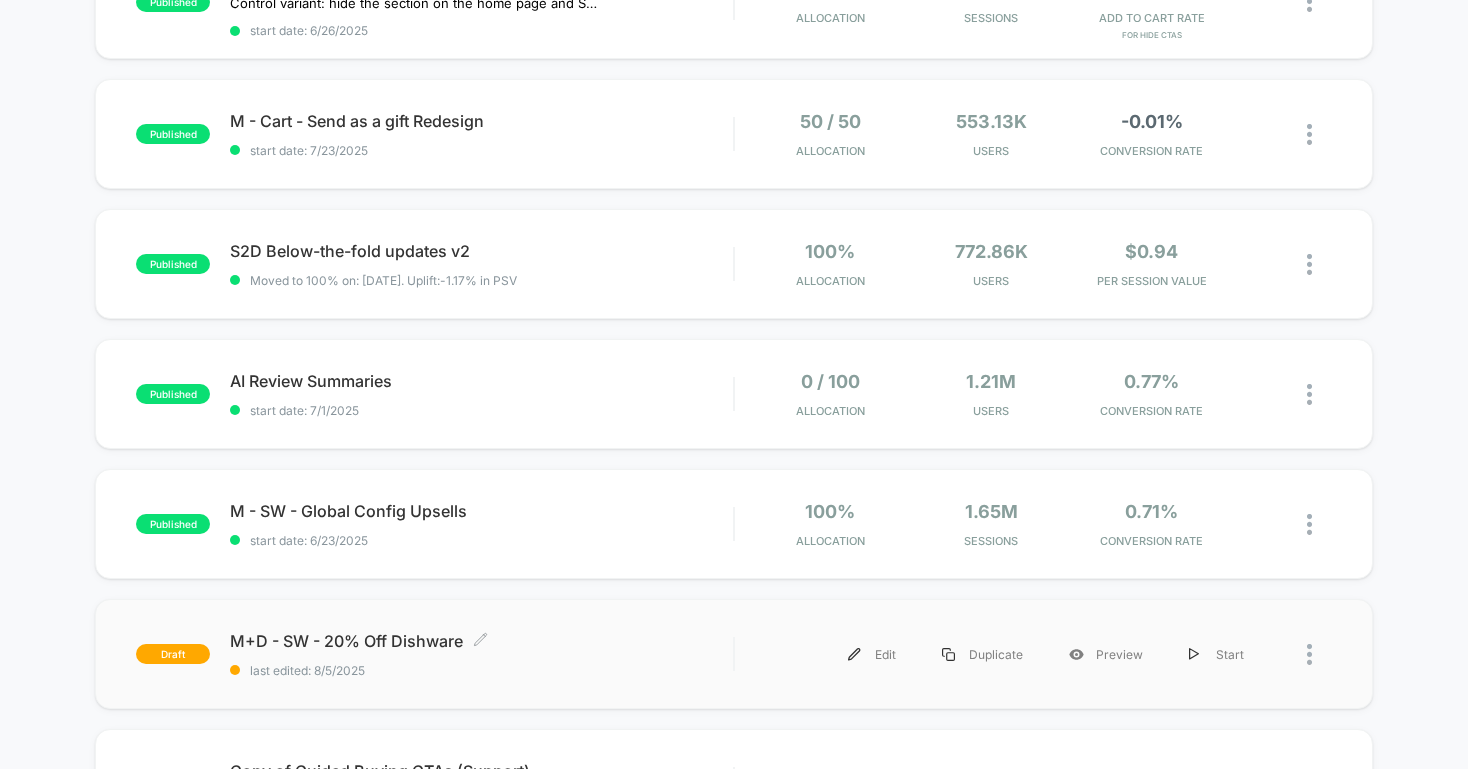 click on "M+D - SW - 20% Off Dishware Click to edit experience details" at bounding box center [481, 641] 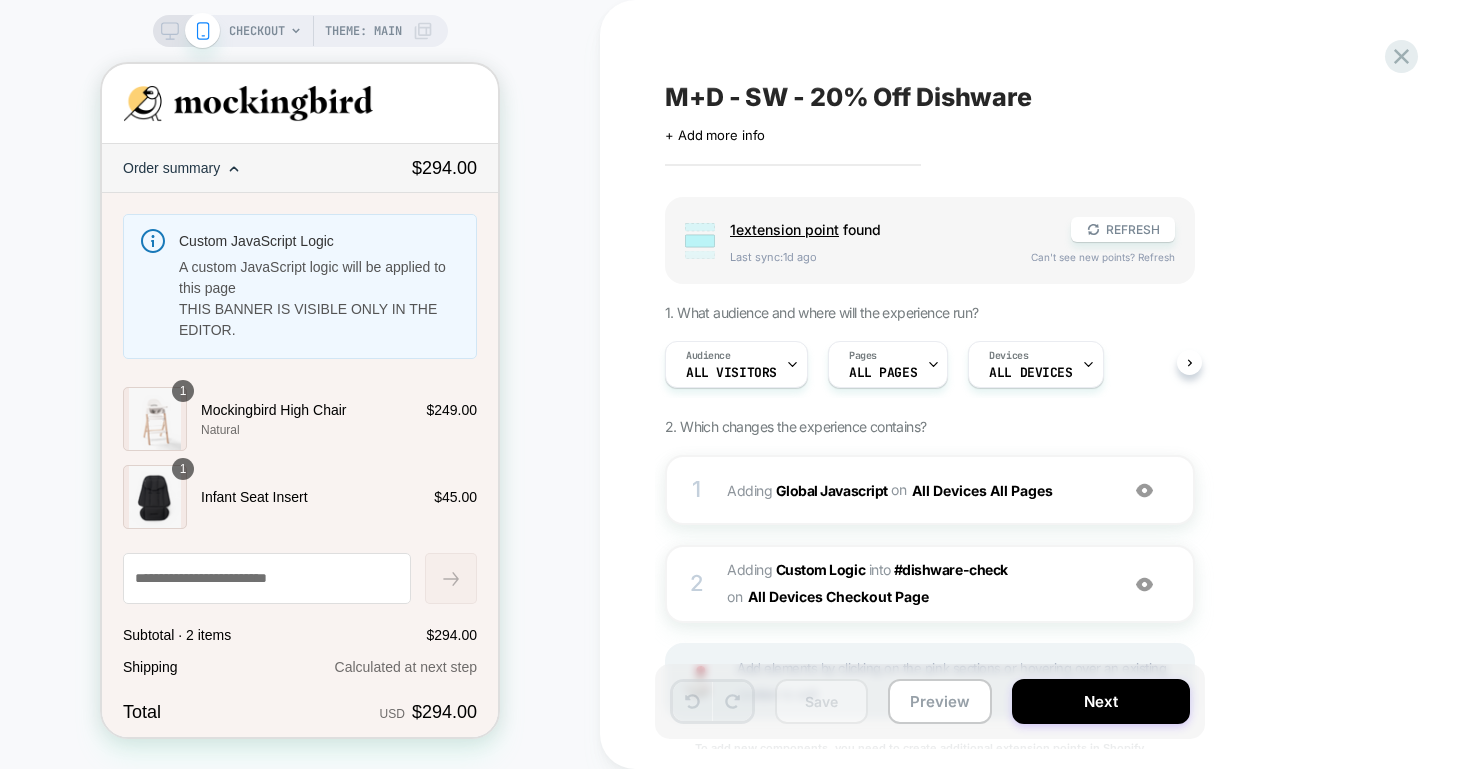 scroll, scrollTop: 543, scrollLeft: 0, axis: vertical 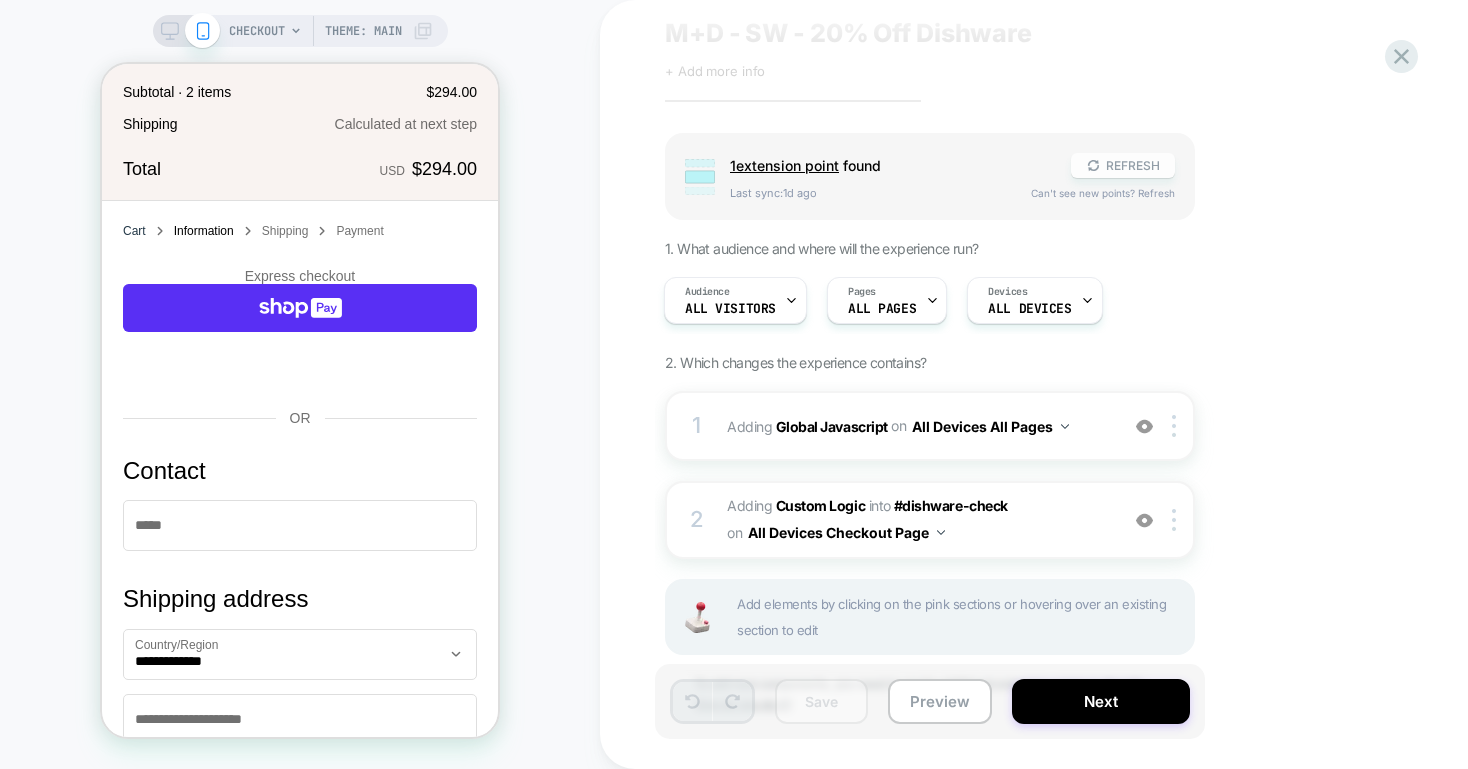 click on "REFRESH" at bounding box center (1123, 165) 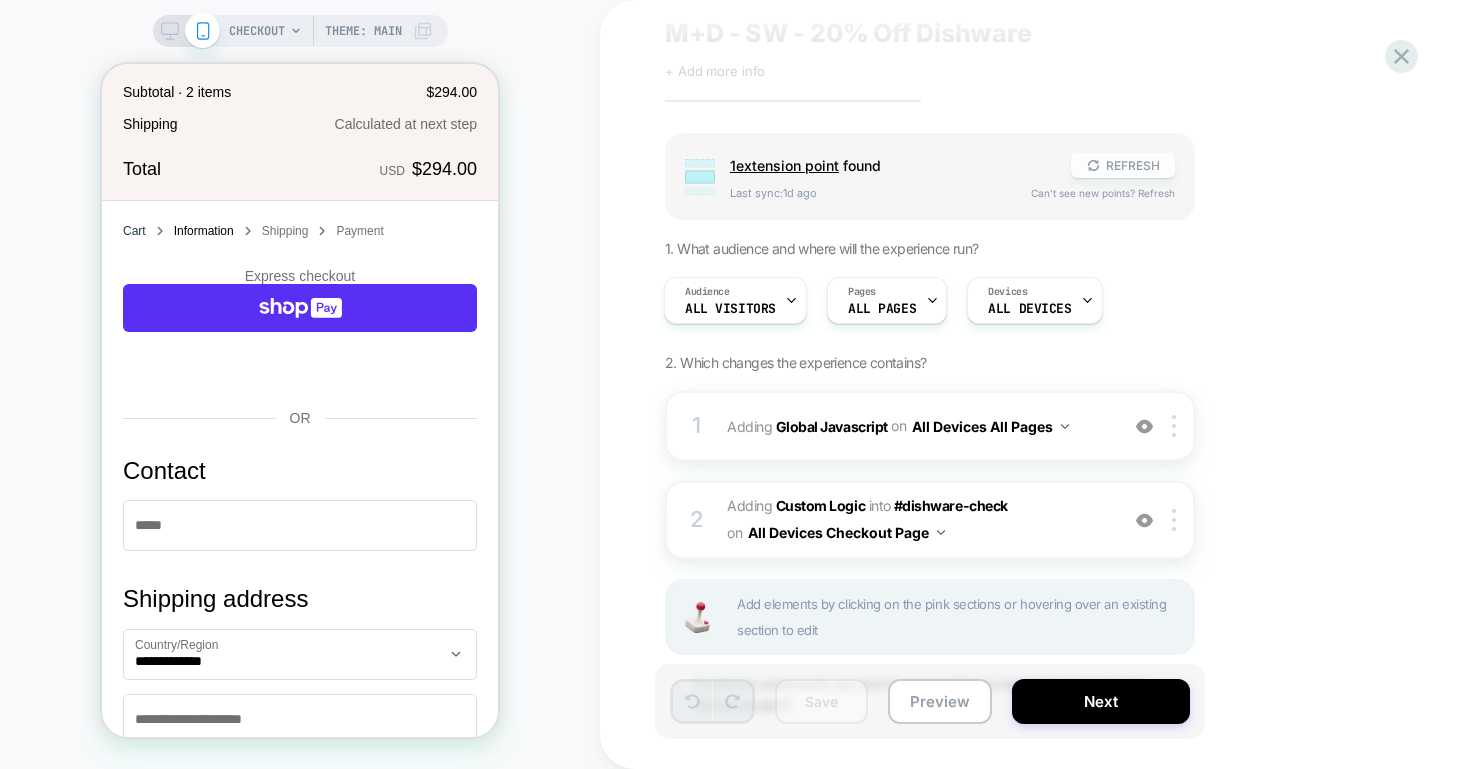scroll, scrollTop: 0, scrollLeft: 0, axis: both 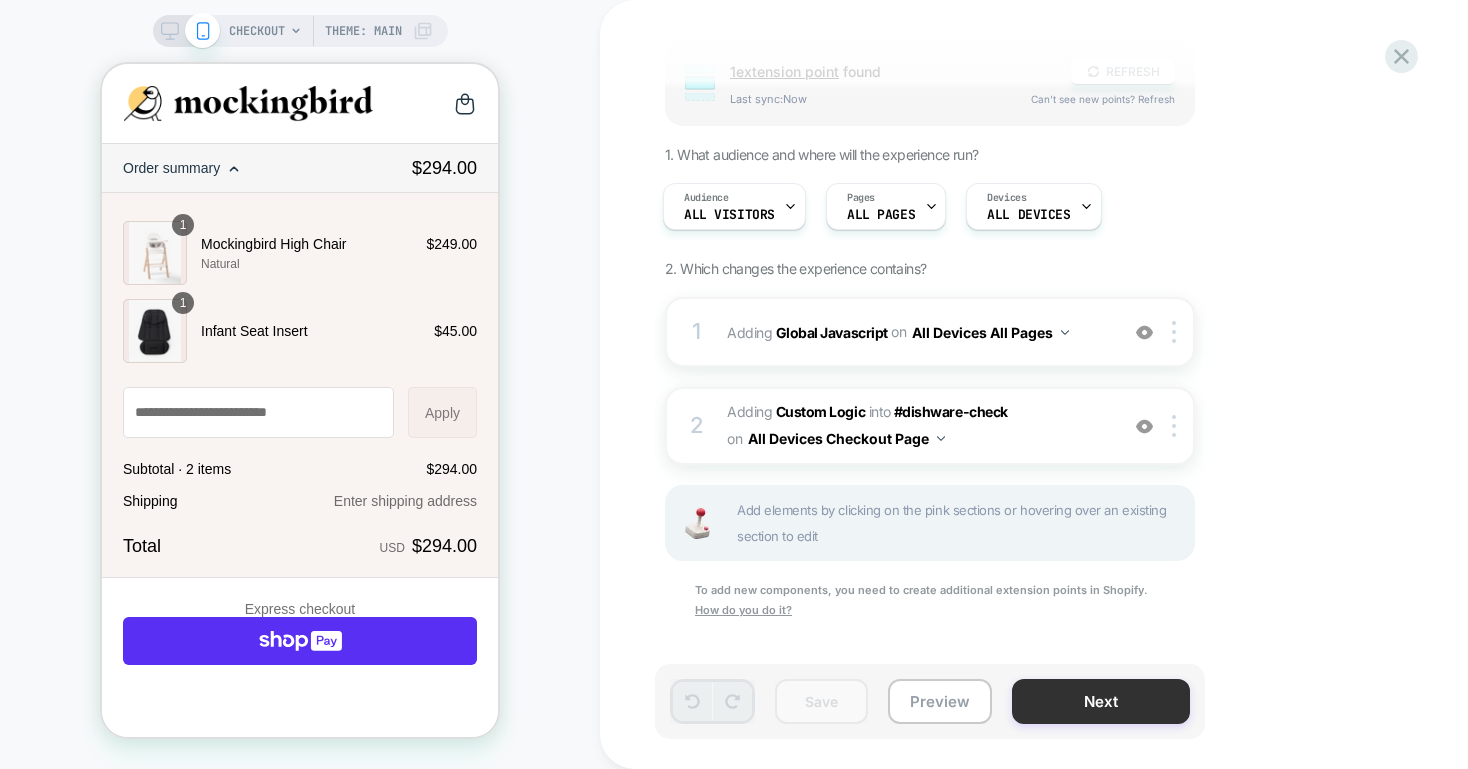 click on "Next" at bounding box center [1101, 701] 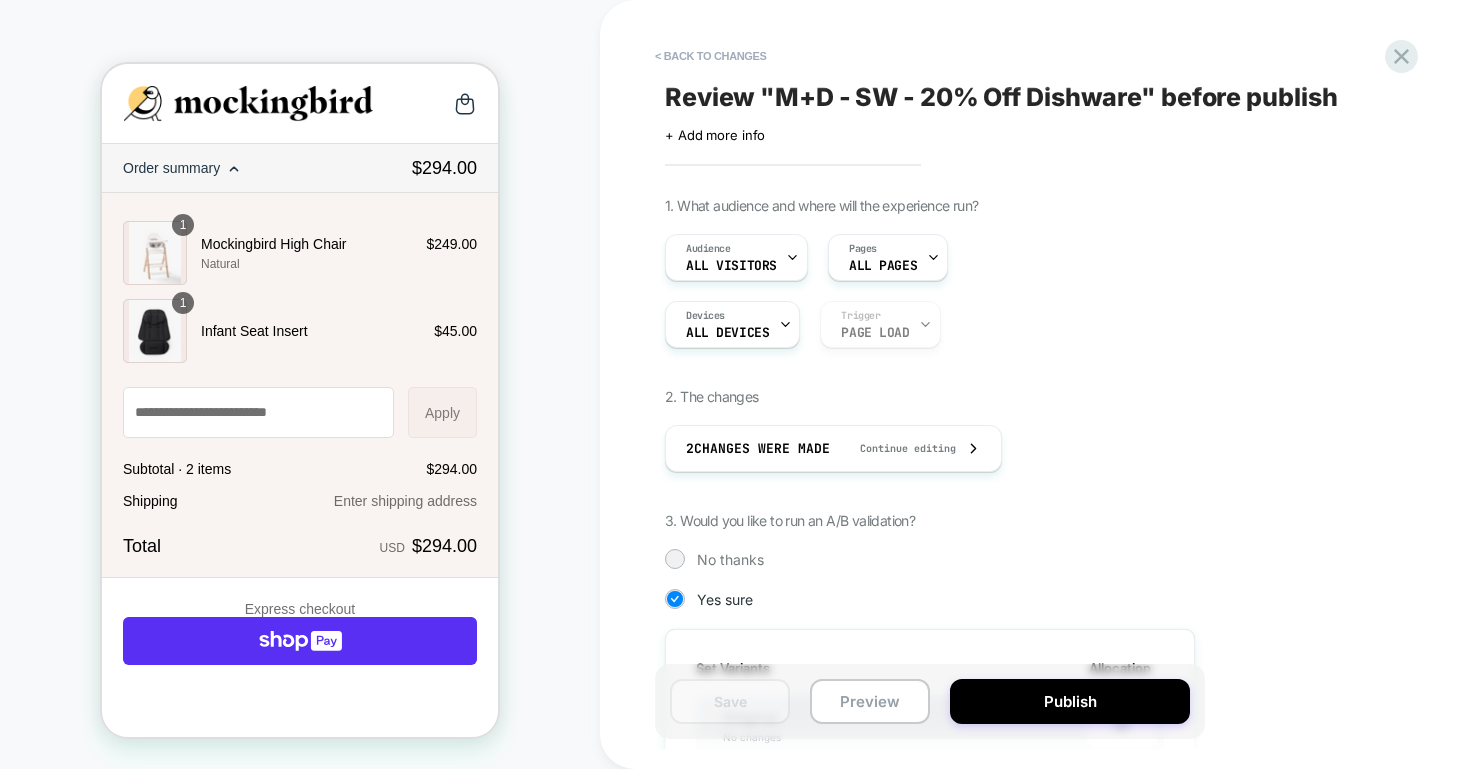 scroll, scrollTop: 0, scrollLeft: 2, axis: horizontal 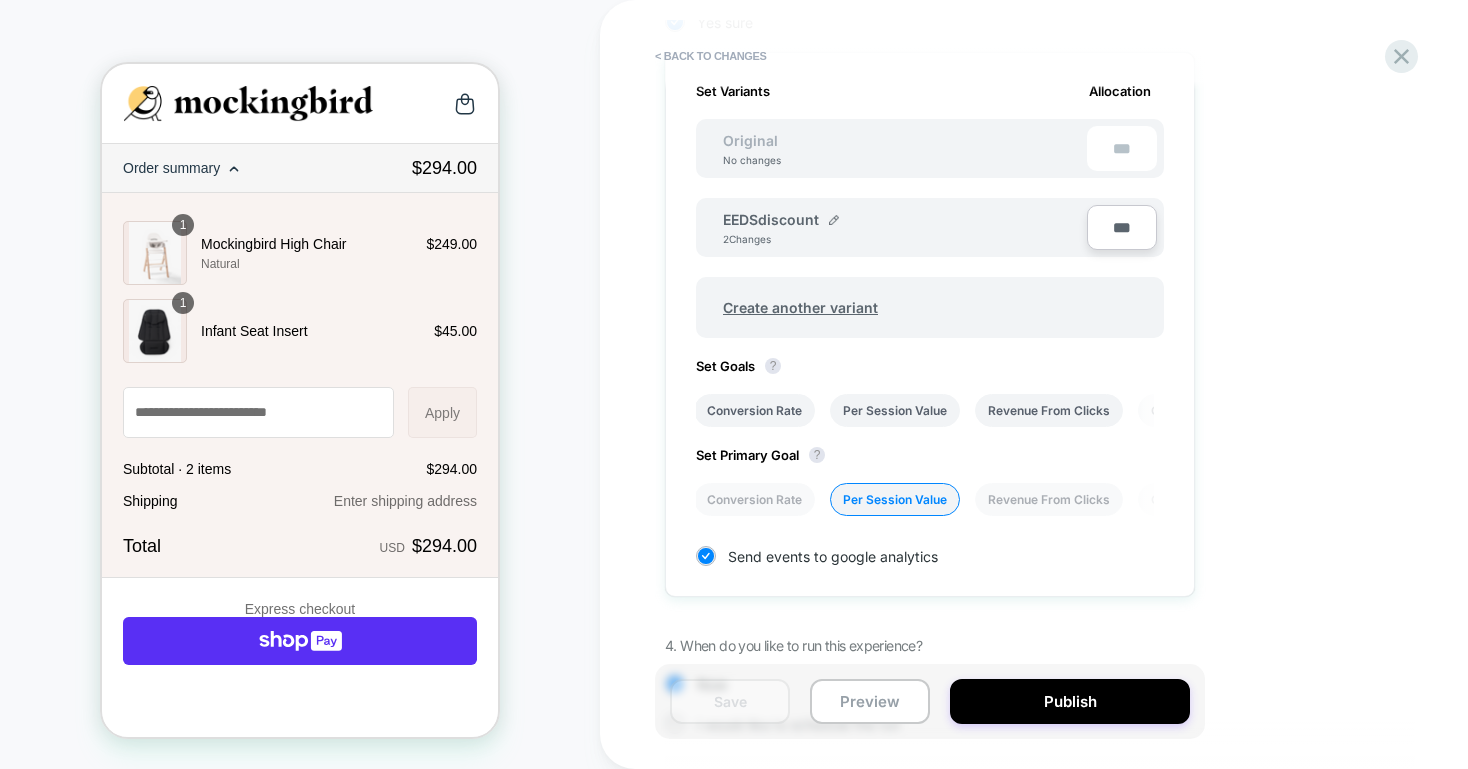 drag, startPoint x: 971, startPoint y: 362, endPoint x: 1135, endPoint y: 450, distance: 186.11824 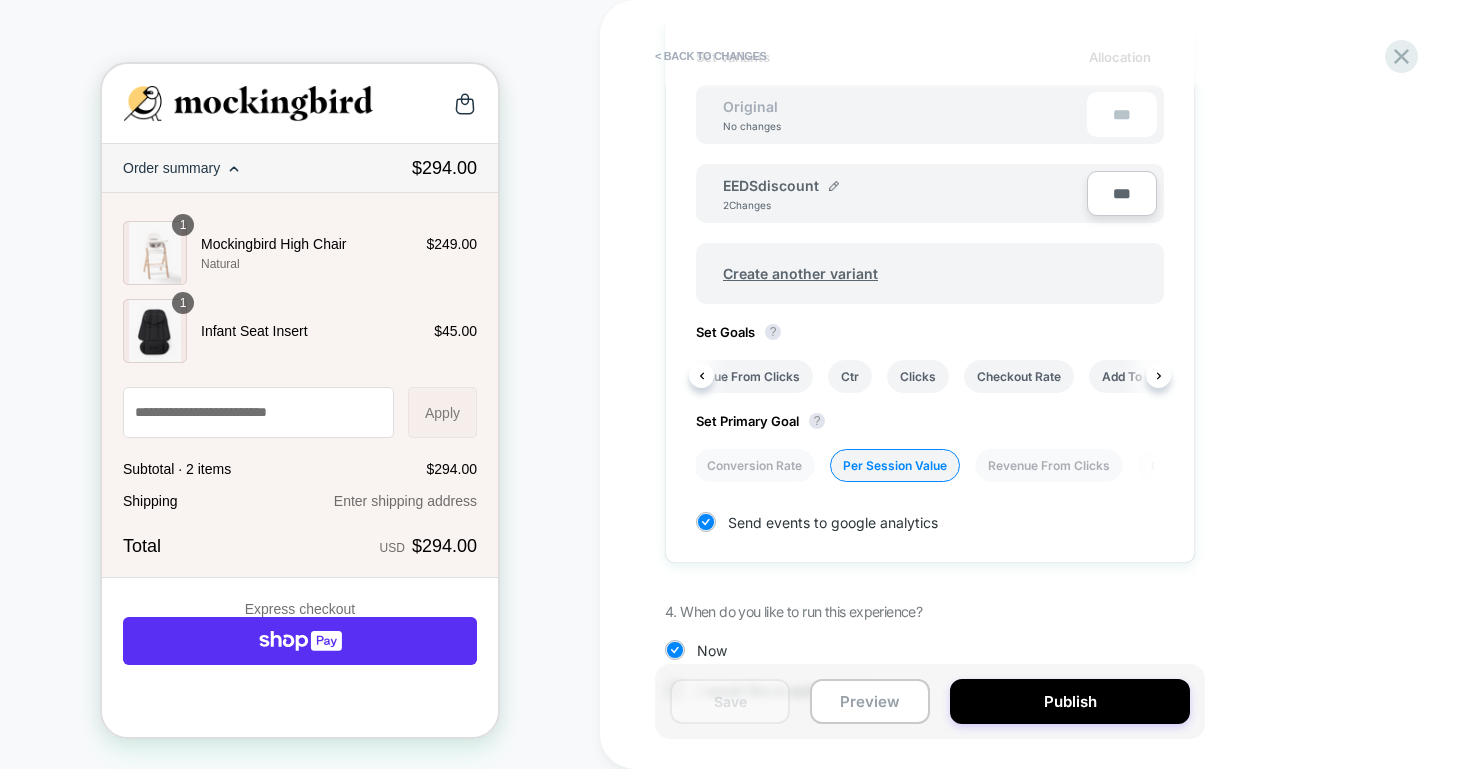 scroll, scrollTop: 0, scrollLeft: 337, axis: horizontal 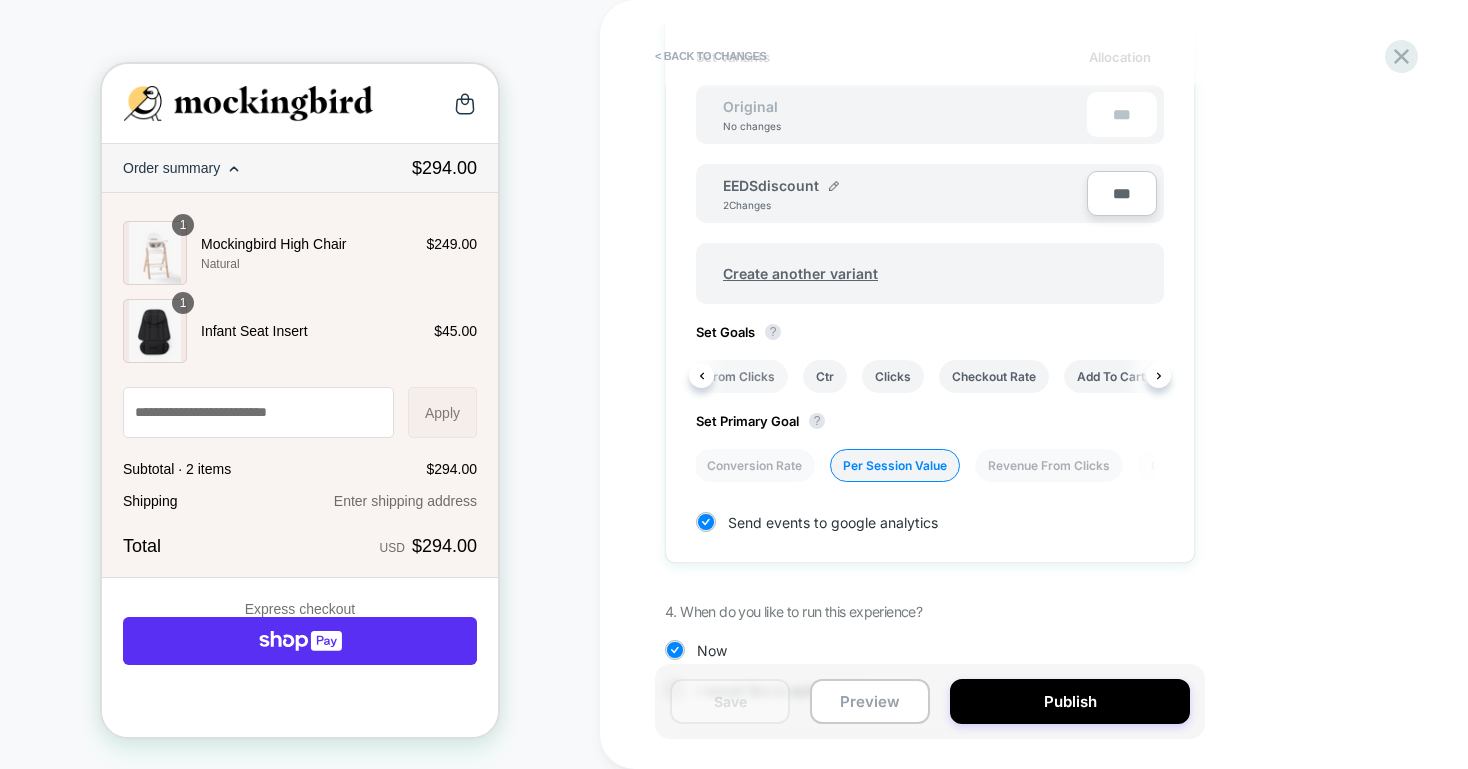 click on "Revenue From Clicks" at bounding box center [714, 376] 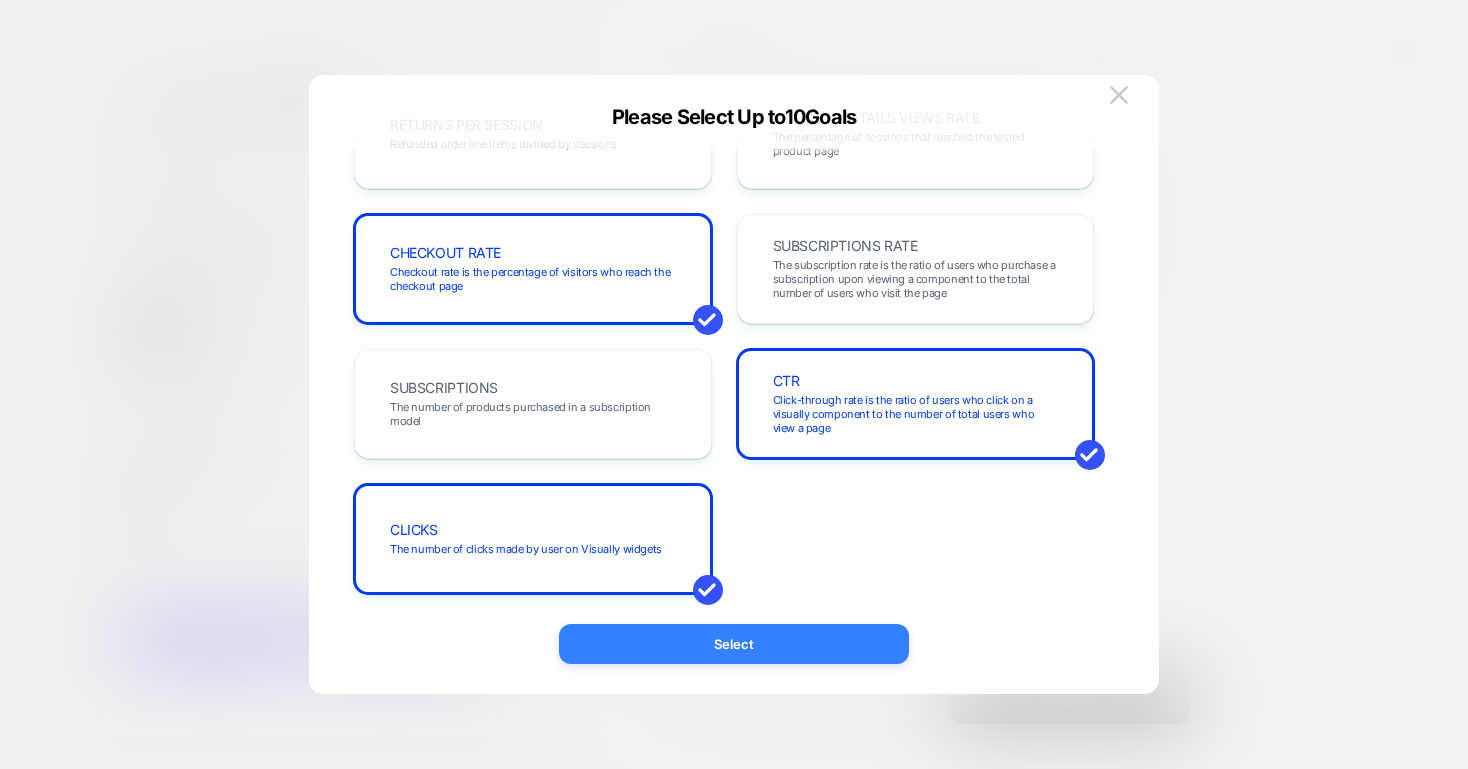scroll, scrollTop: 751, scrollLeft: 0, axis: vertical 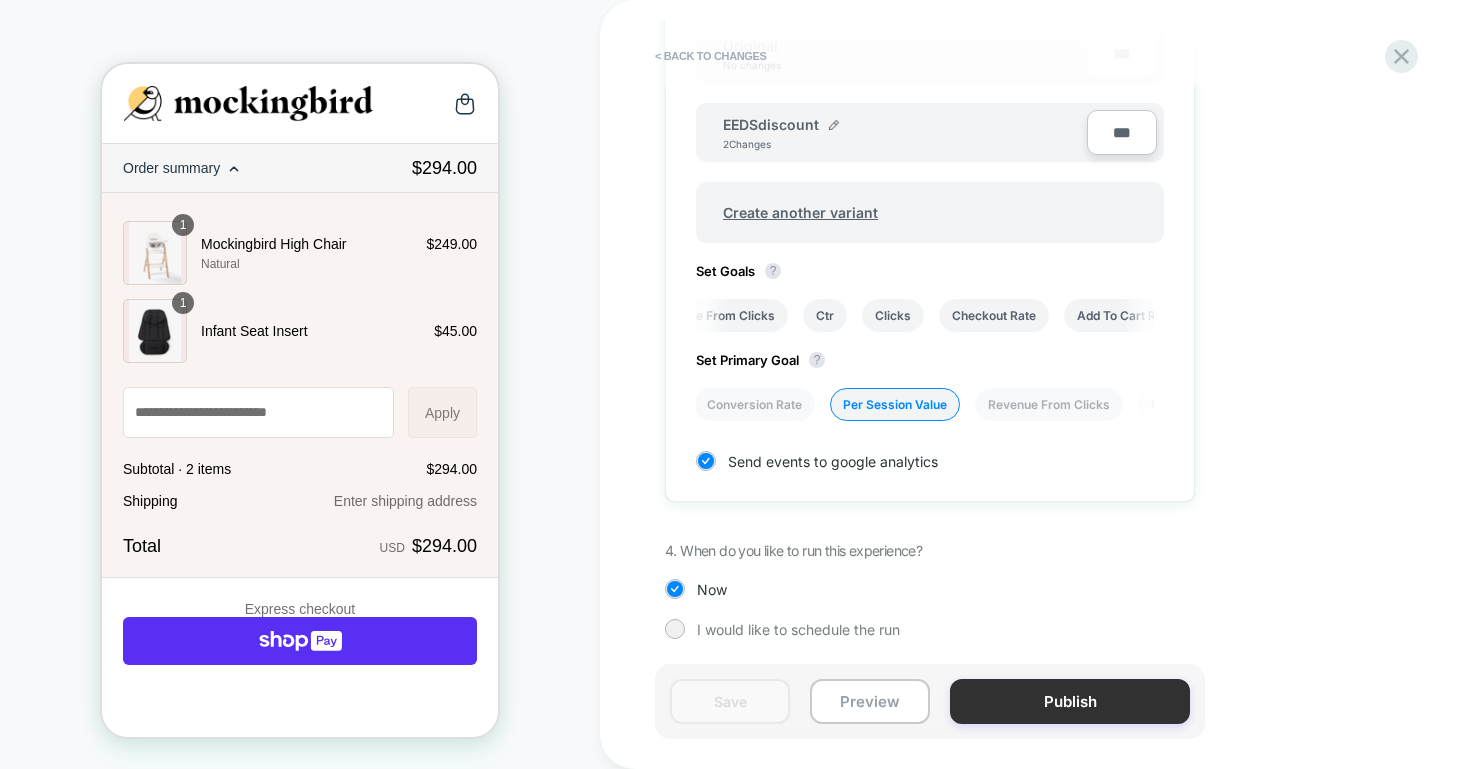 click on "Publish" at bounding box center (1070, 701) 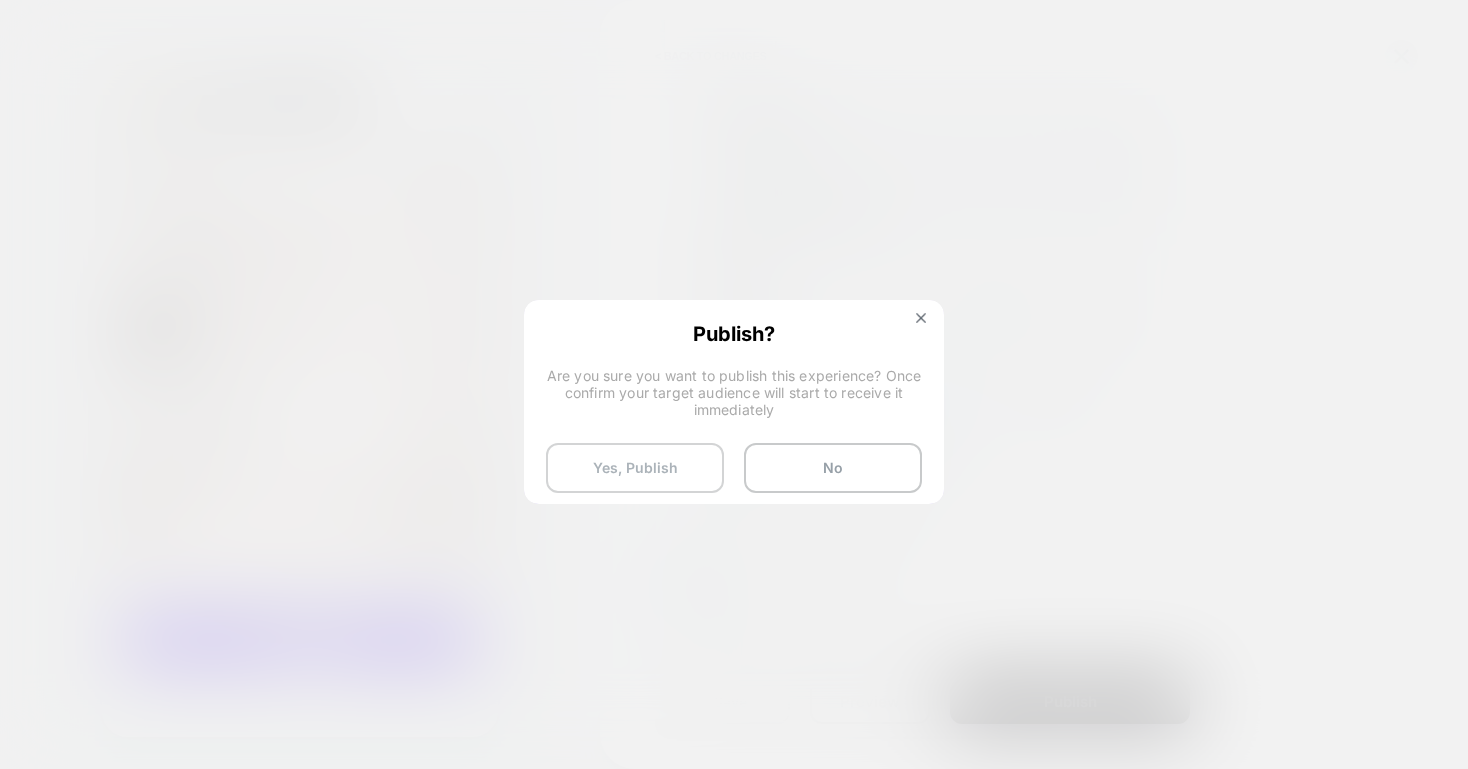 click on "Yes, Publish" at bounding box center (635, 468) 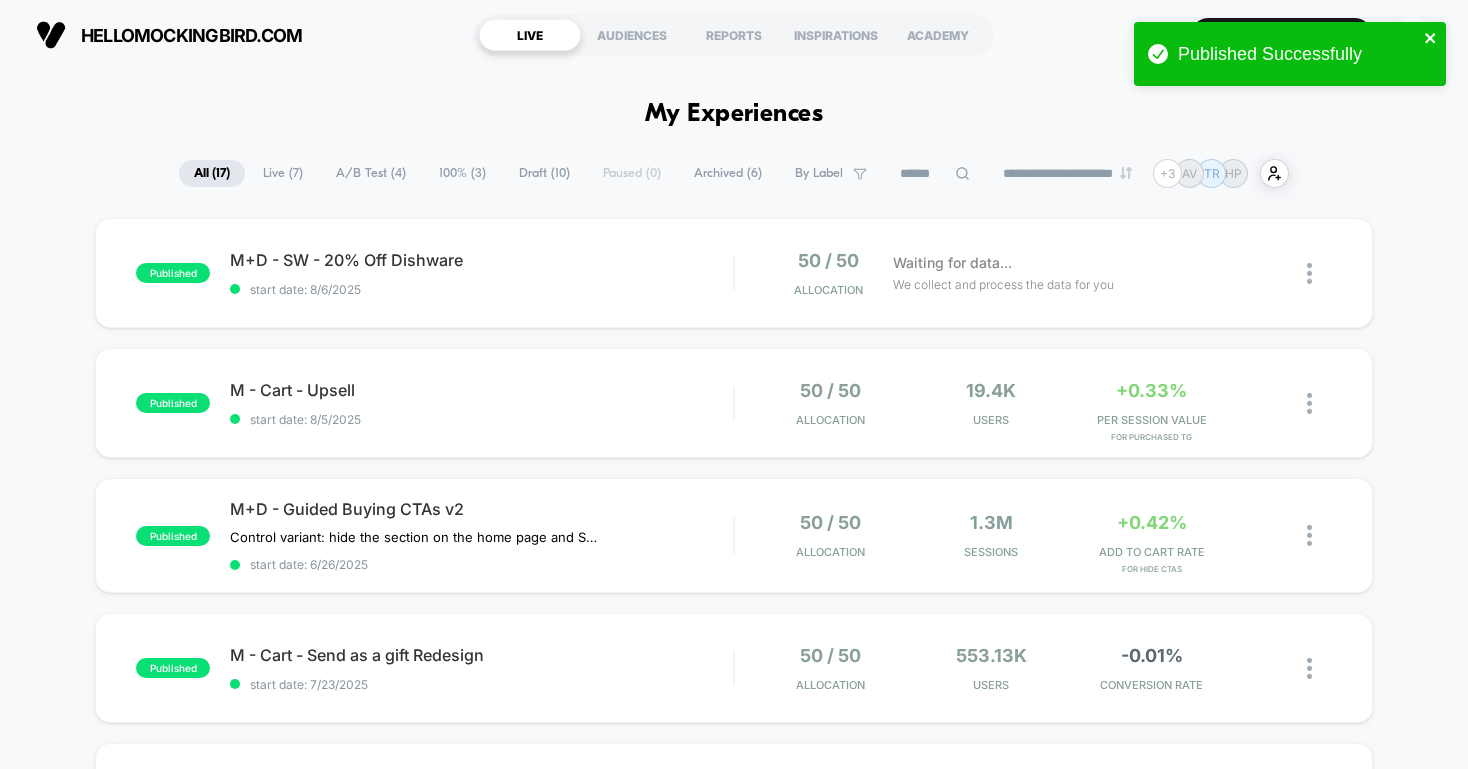 click 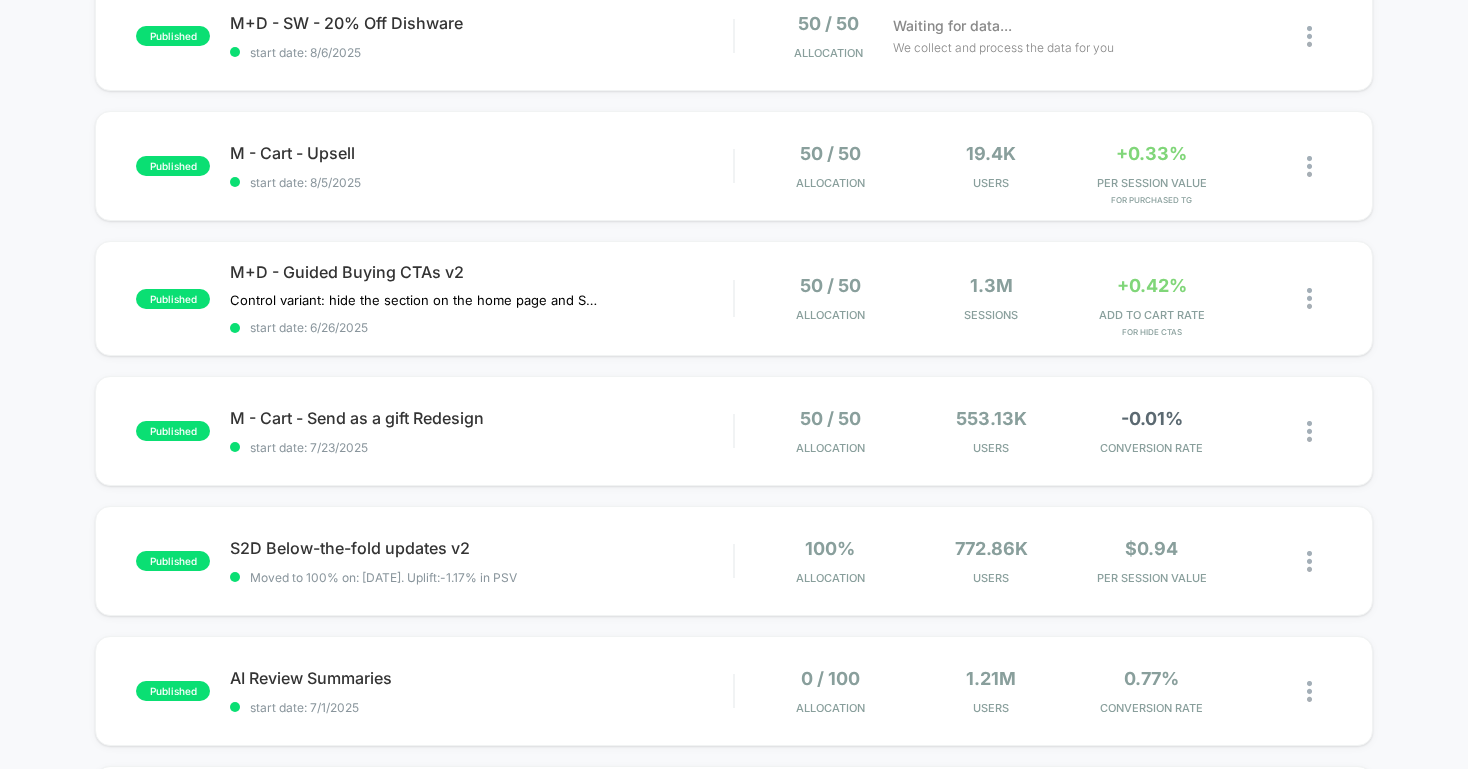 scroll, scrollTop: 402, scrollLeft: 0, axis: vertical 